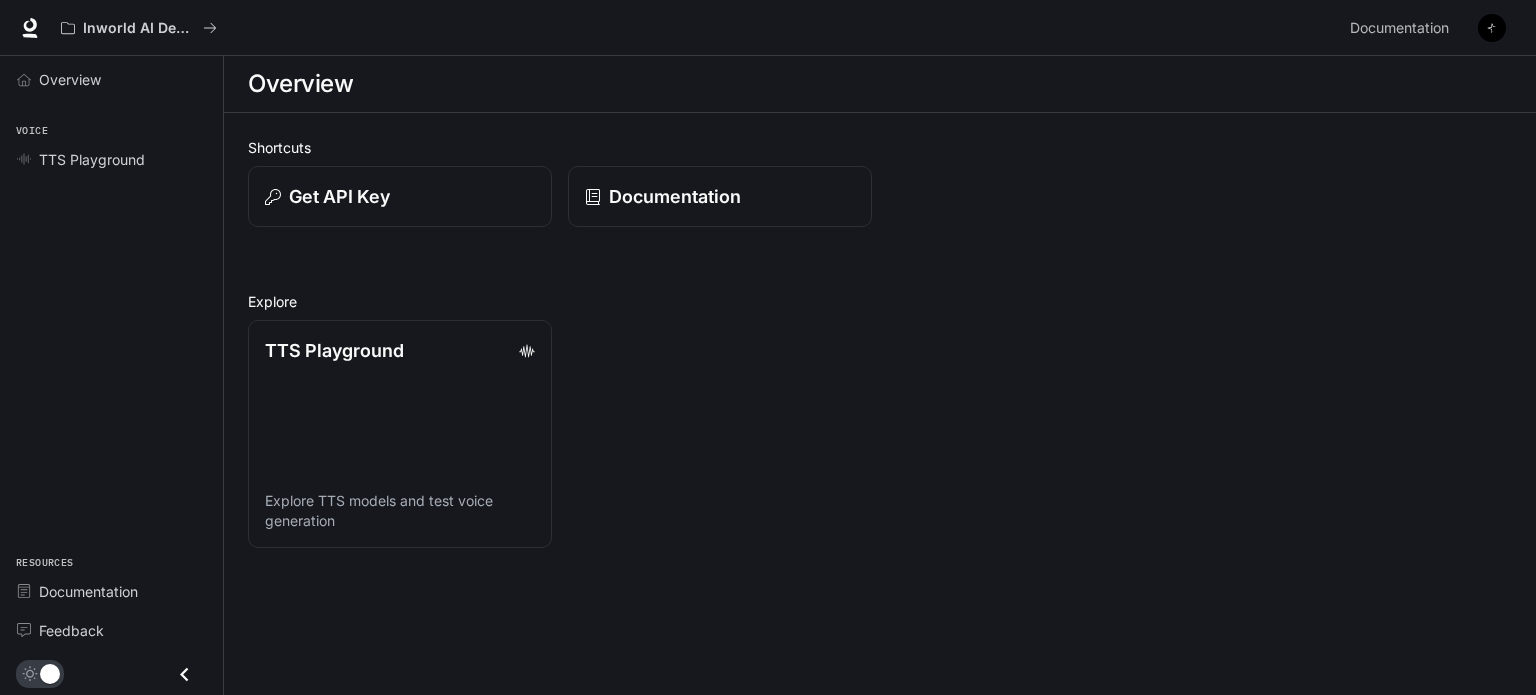 scroll, scrollTop: 0, scrollLeft: 0, axis: both 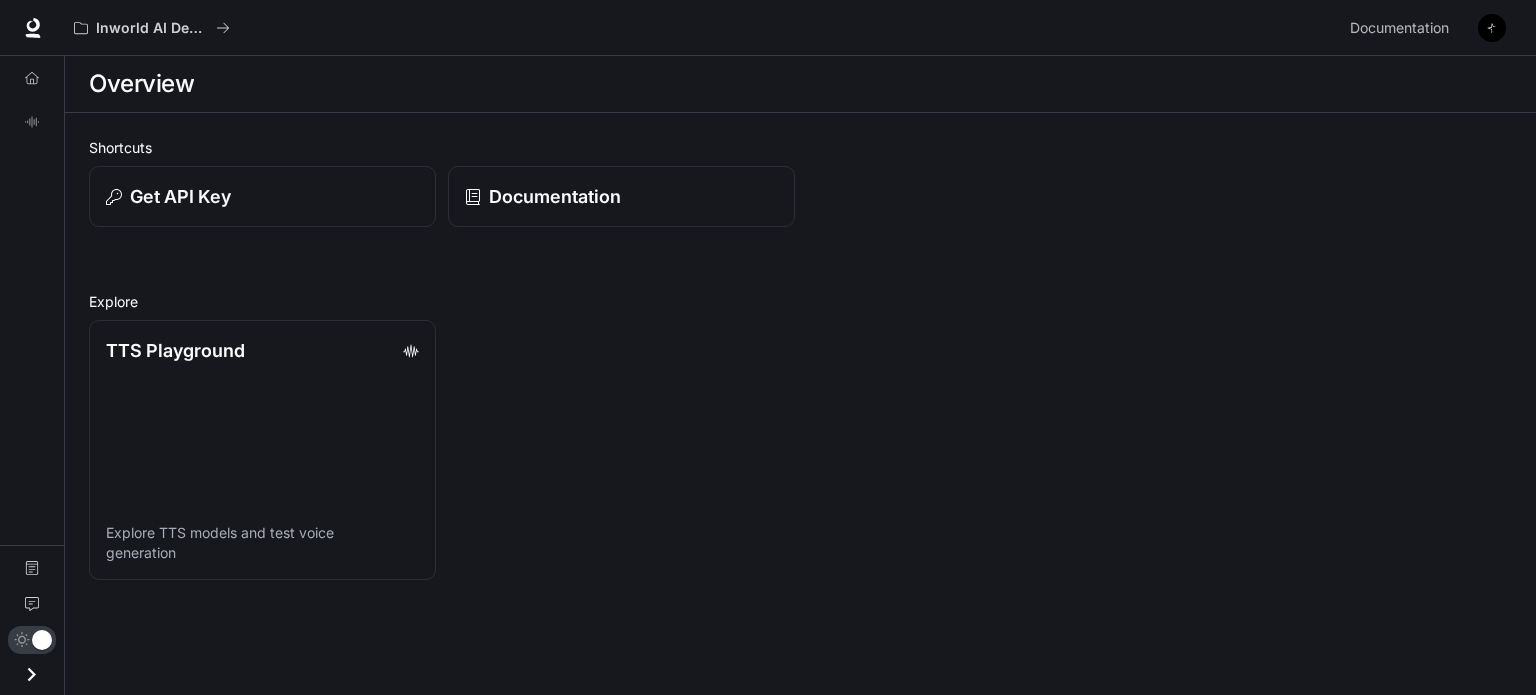 click at bounding box center [31, 674] 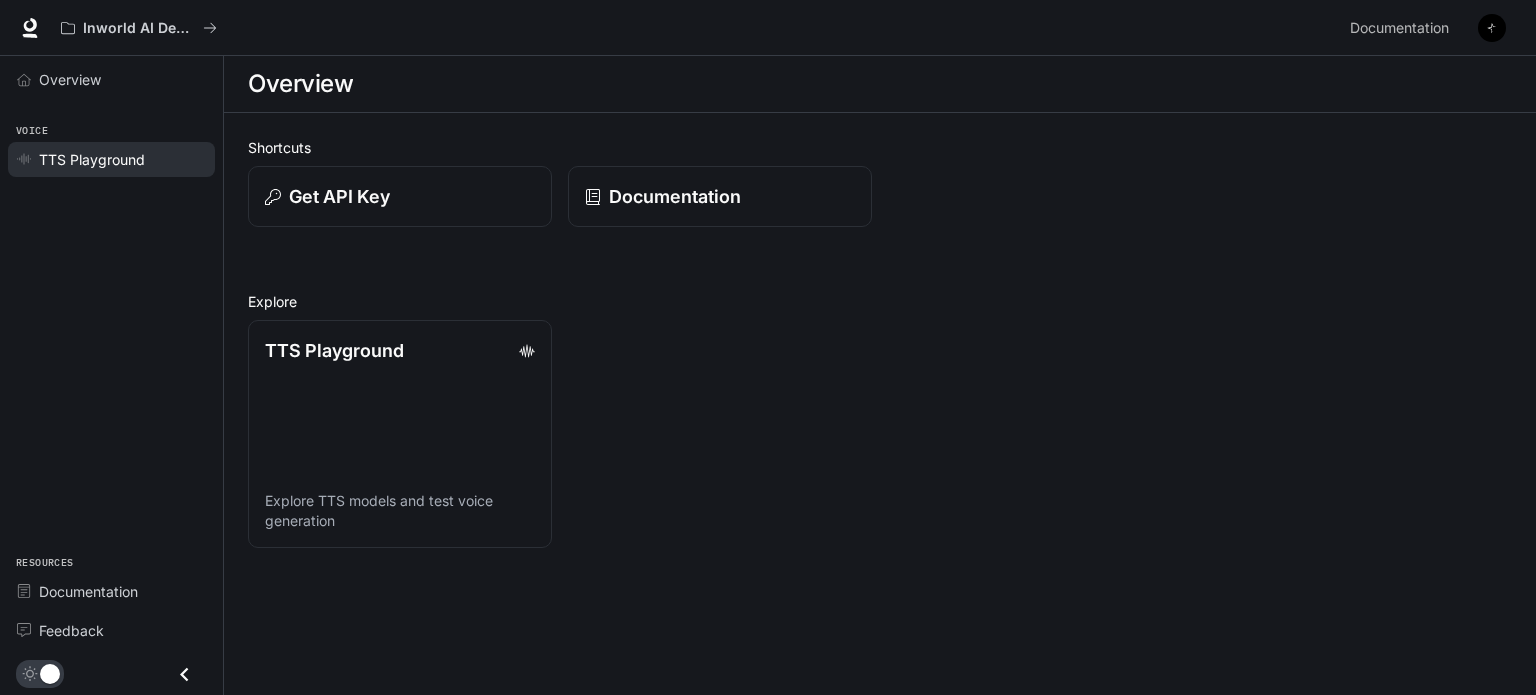 click on "TTS Playground" at bounding box center [92, 159] 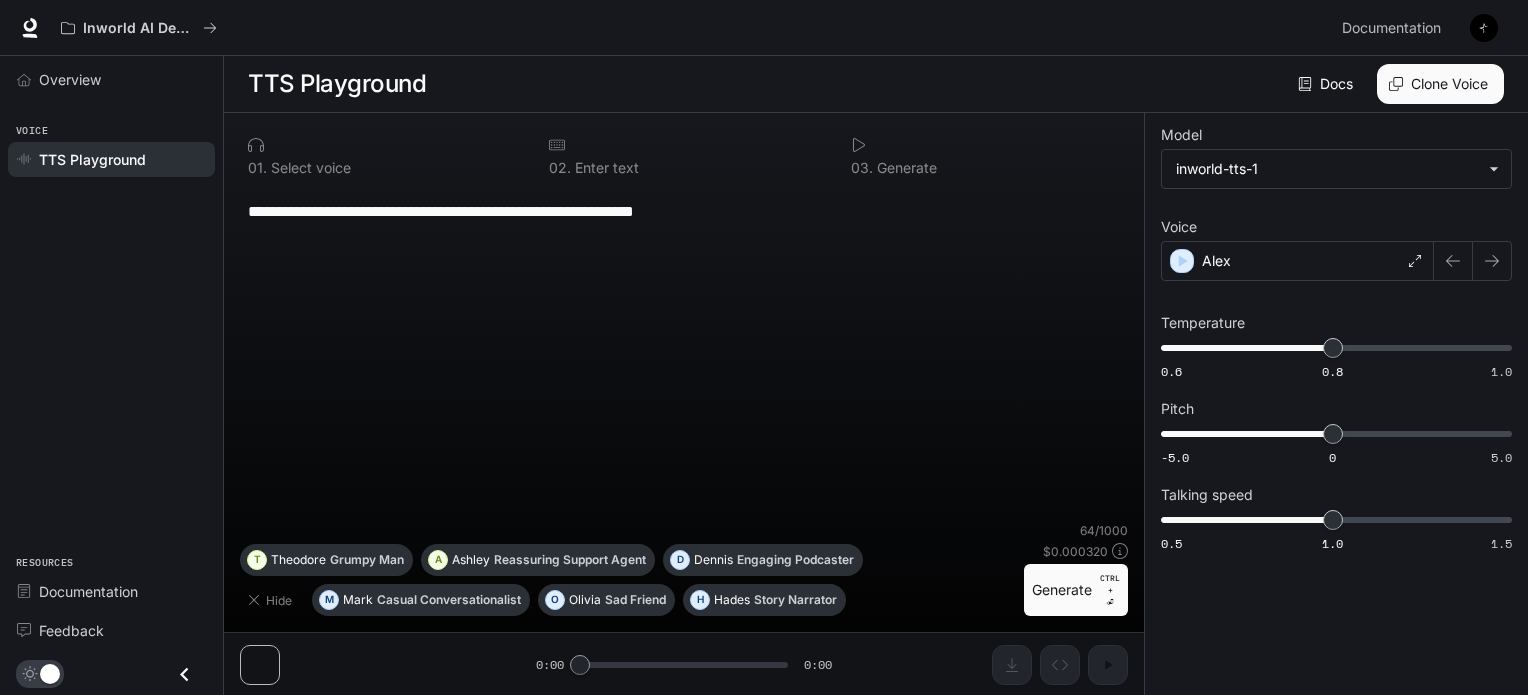 click at bounding box center [184, 674] 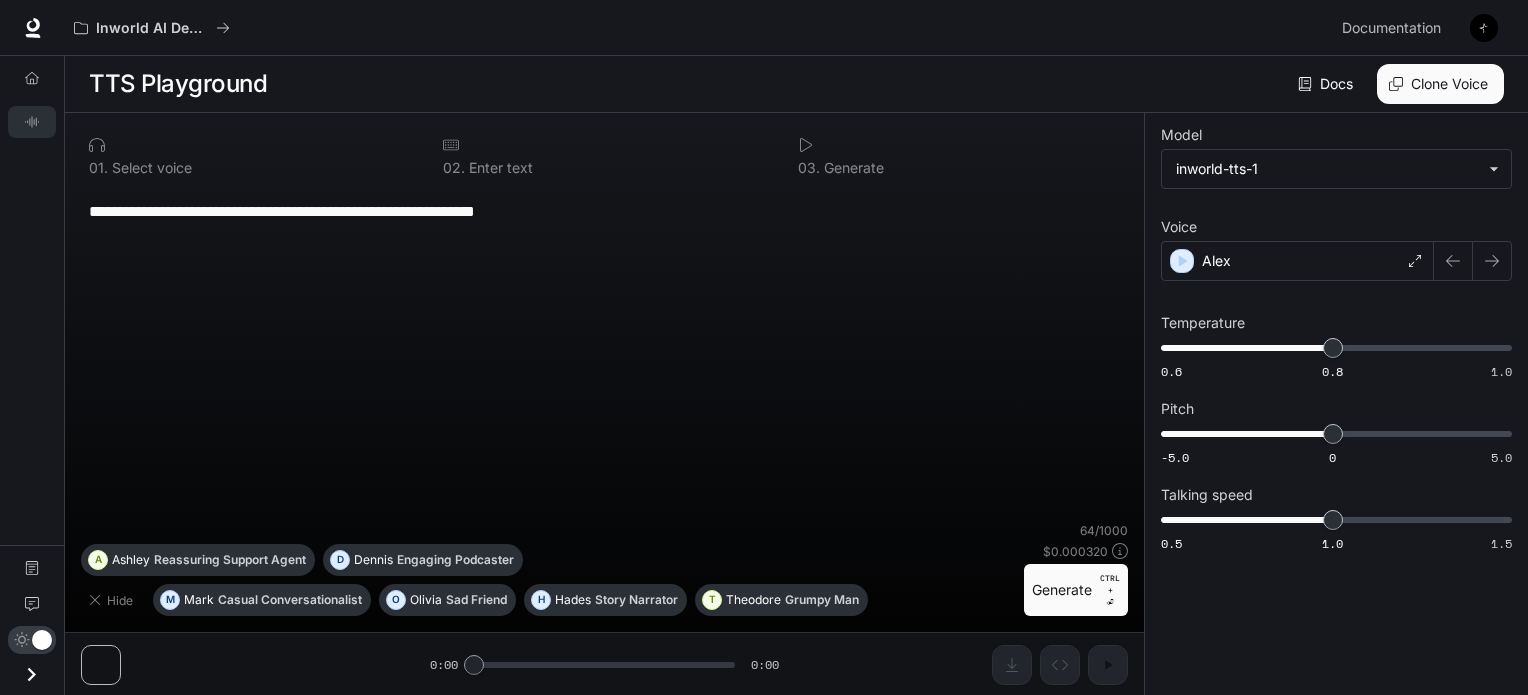 click at bounding box center [31, 674] 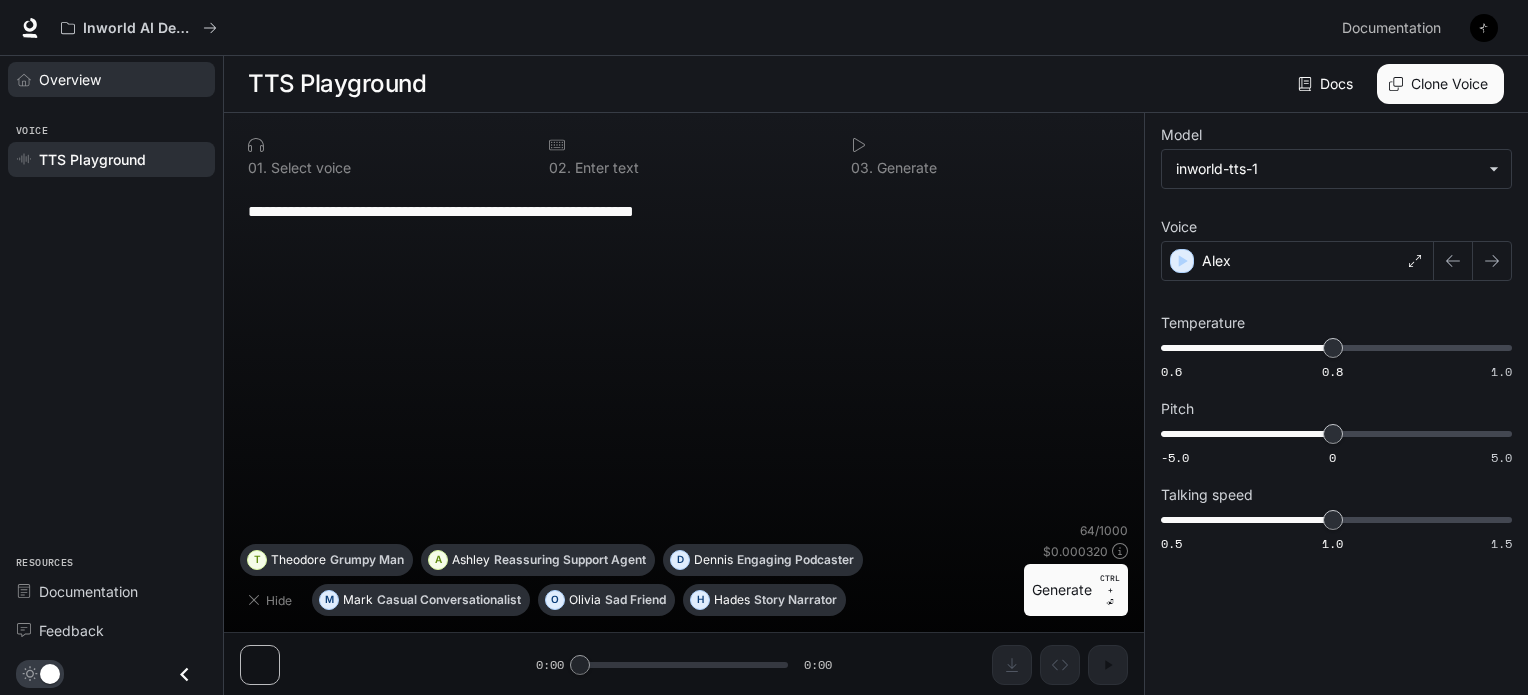click at bounding box center (28, 80) 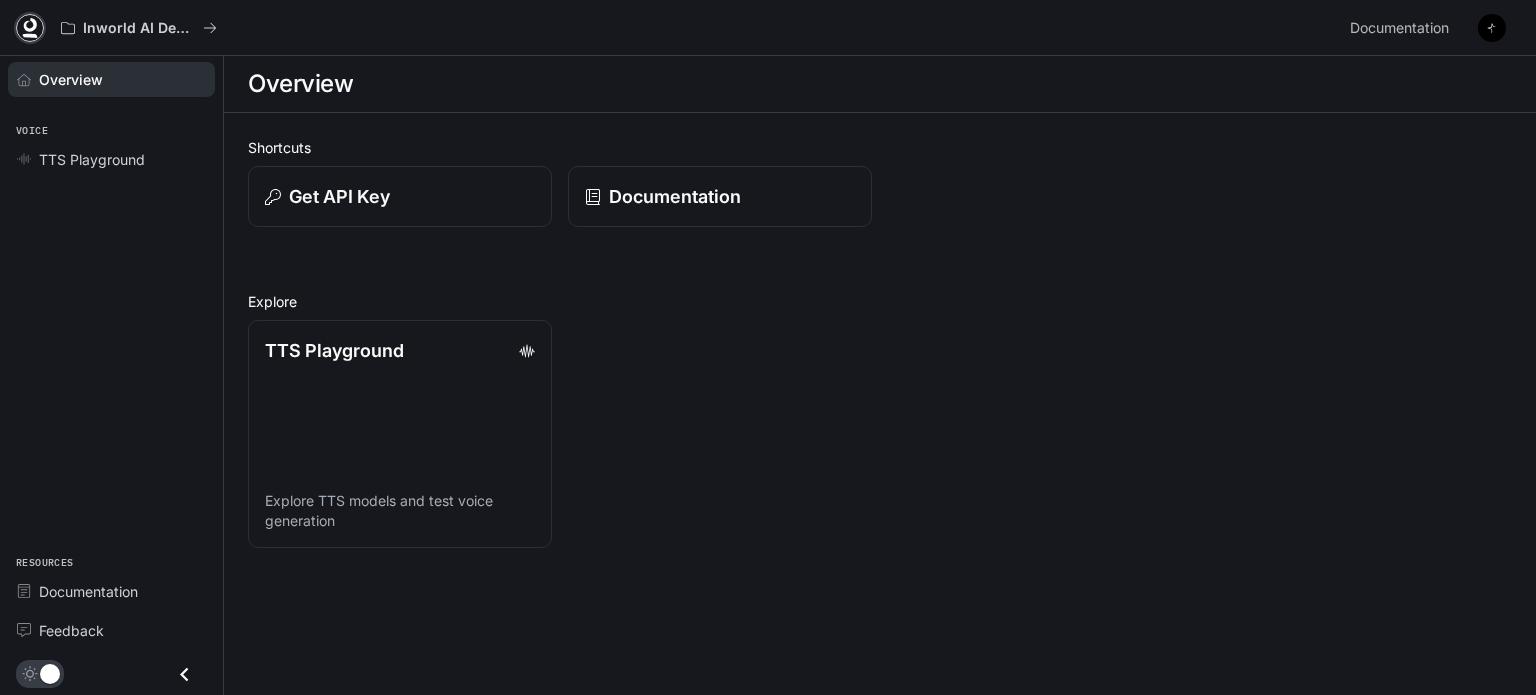 click at bounding box center [30, 25] 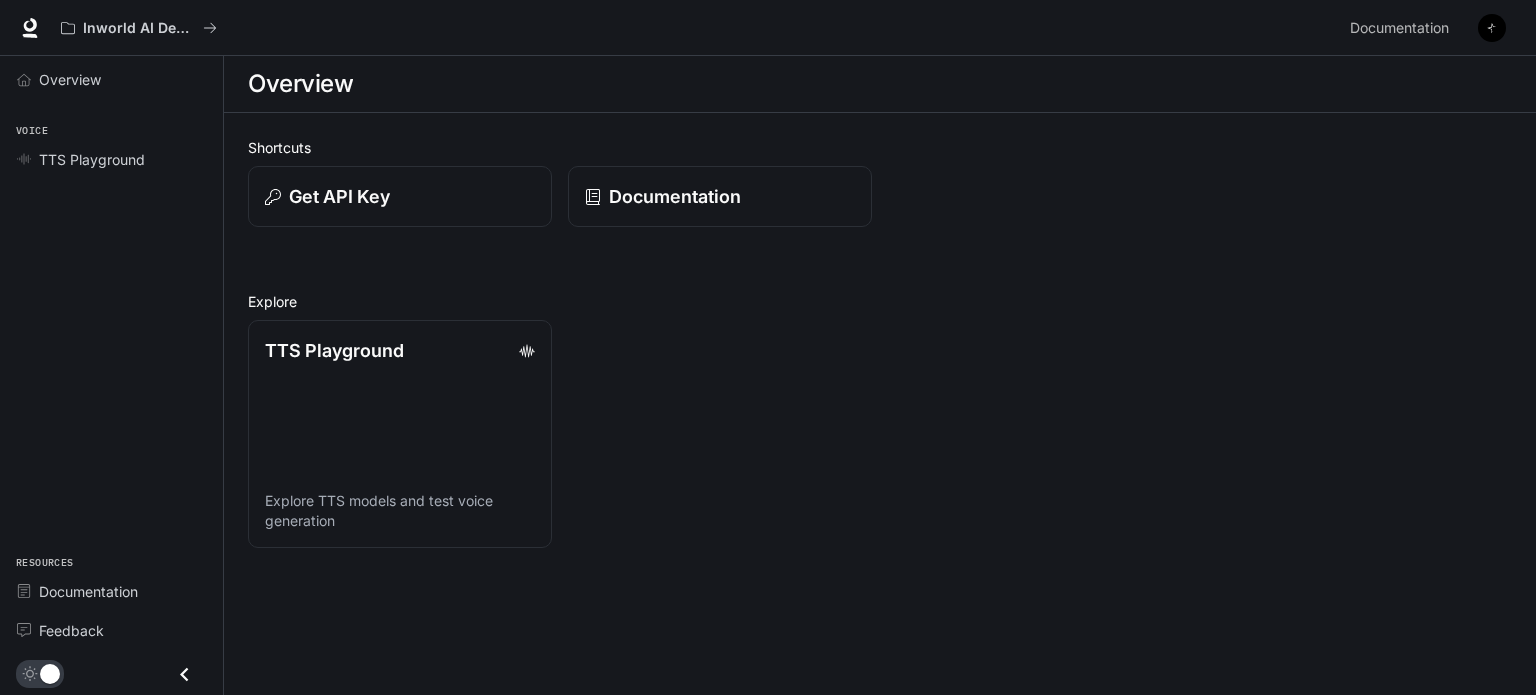 scroll, scrollTop: 0, scrollLeft: 0, axis: both 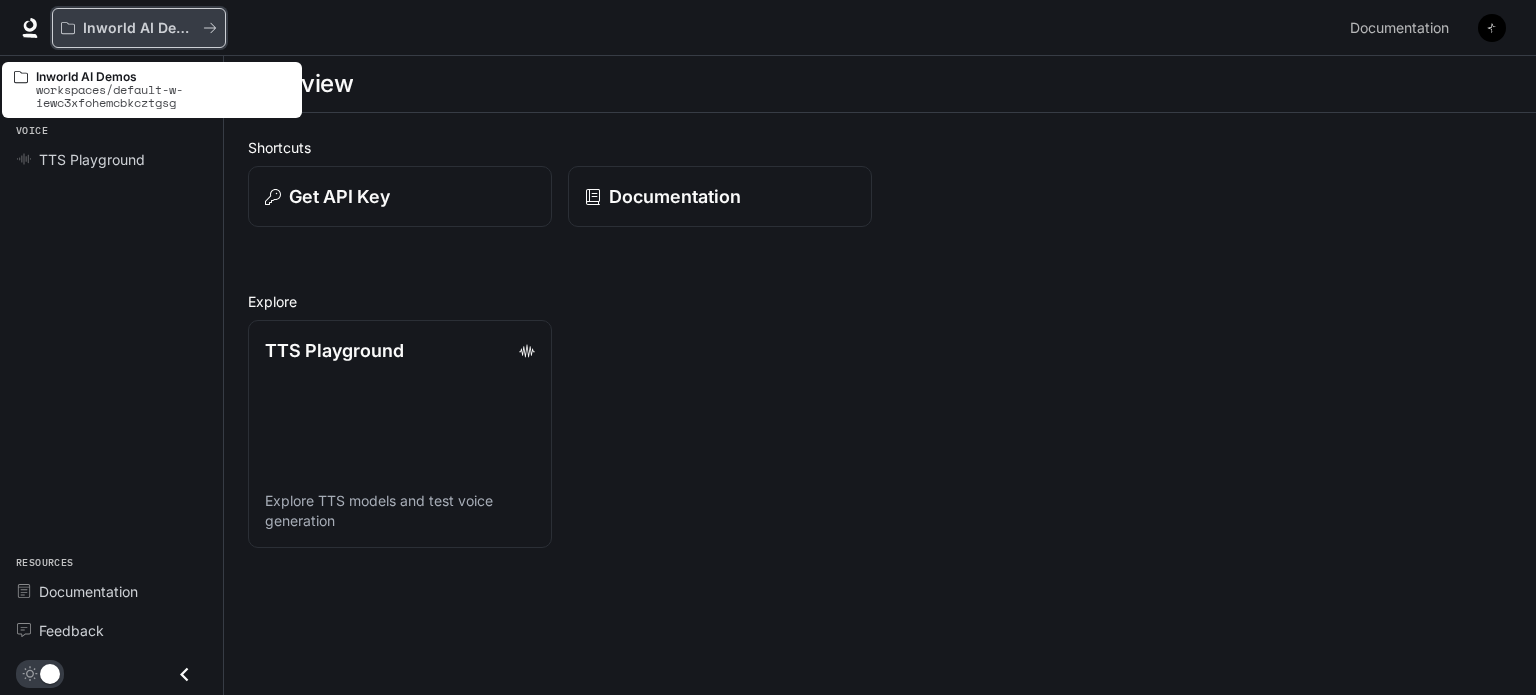 click on "Inworld AI Demos" at bounding box center (139, 28) 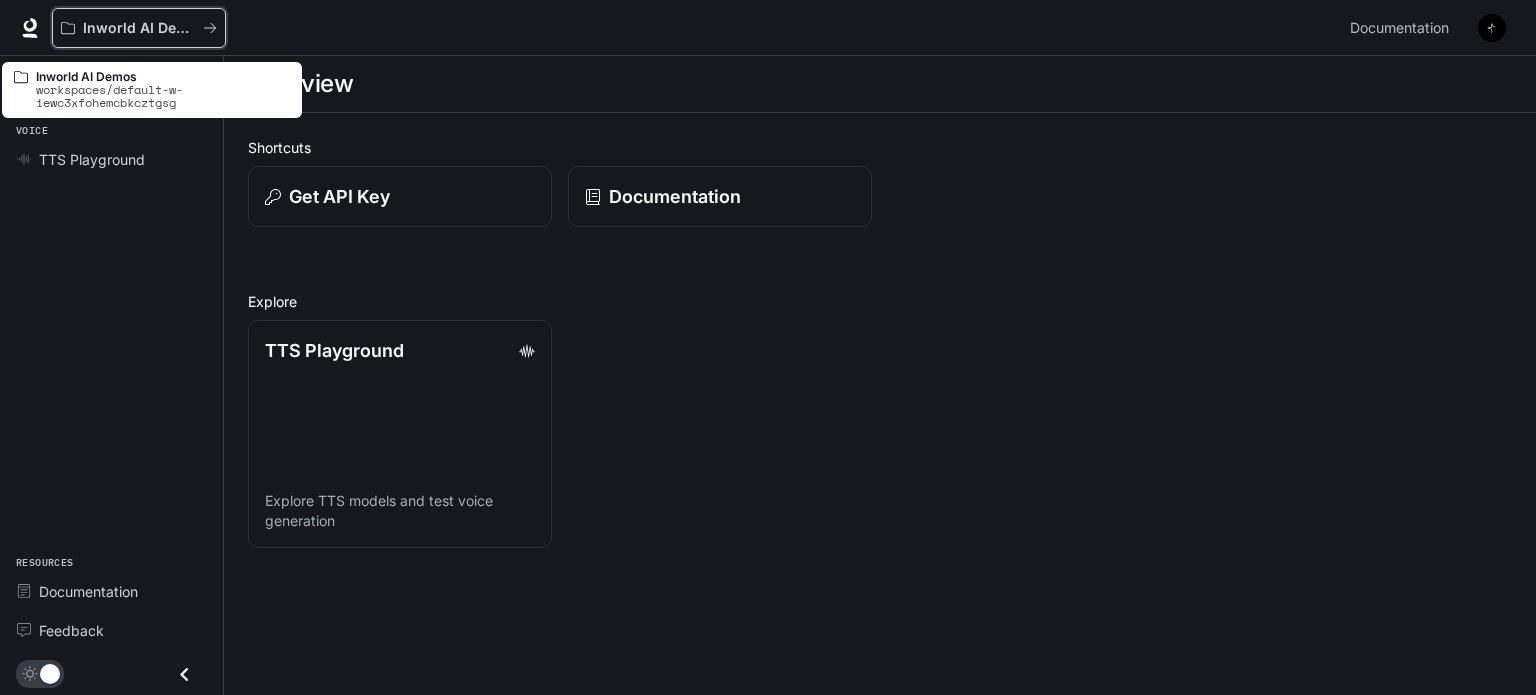 click on "Inworld AI Demos" at bounding box center (139, 28) 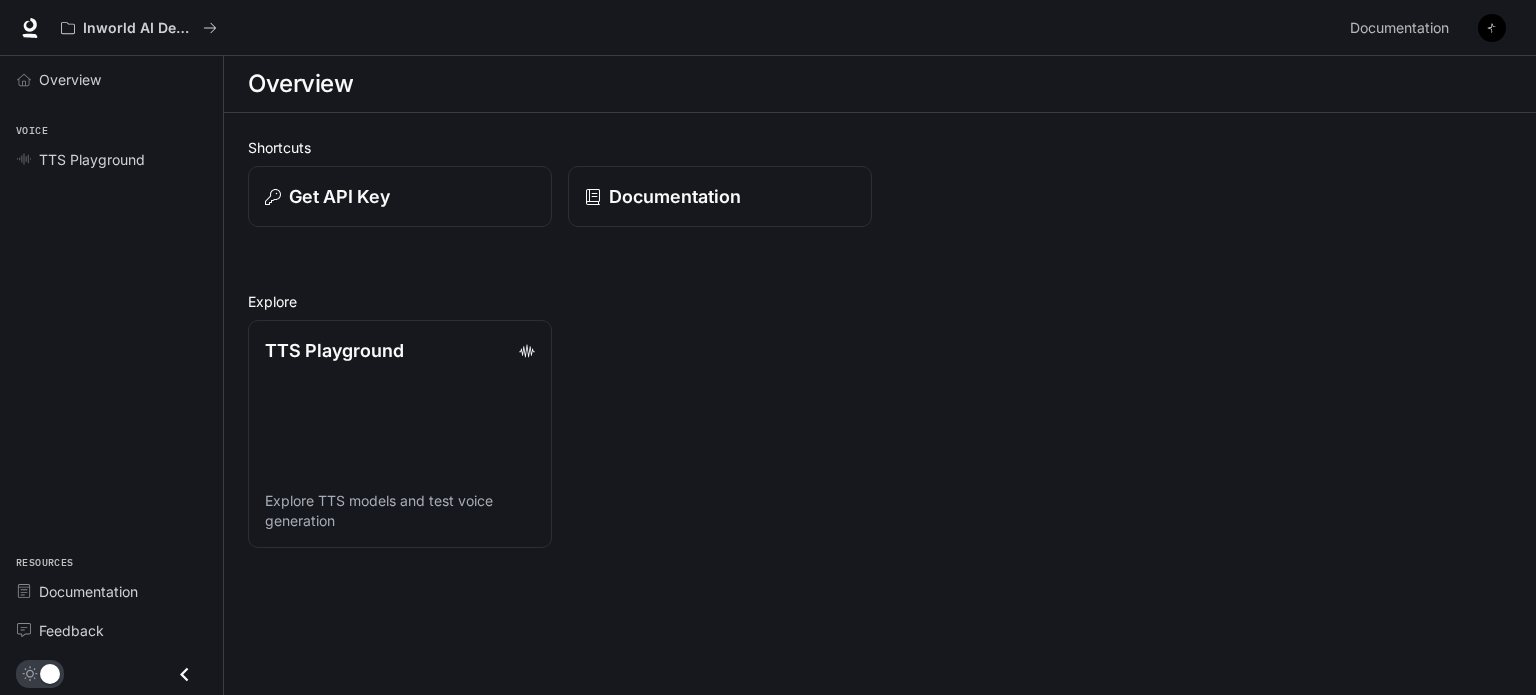 click on "Overview" at bounding box center [300, 84] 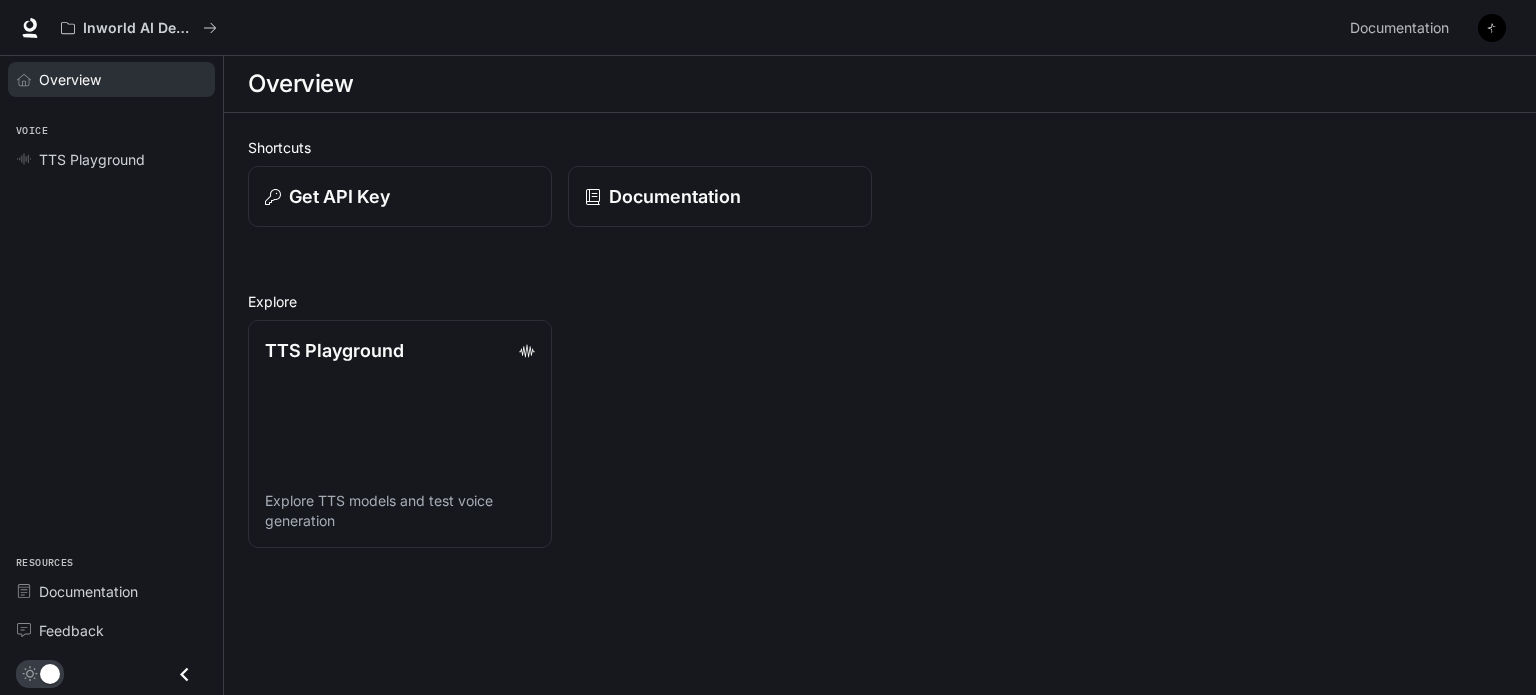 click on "Overview" at bounding box center [122, 79] 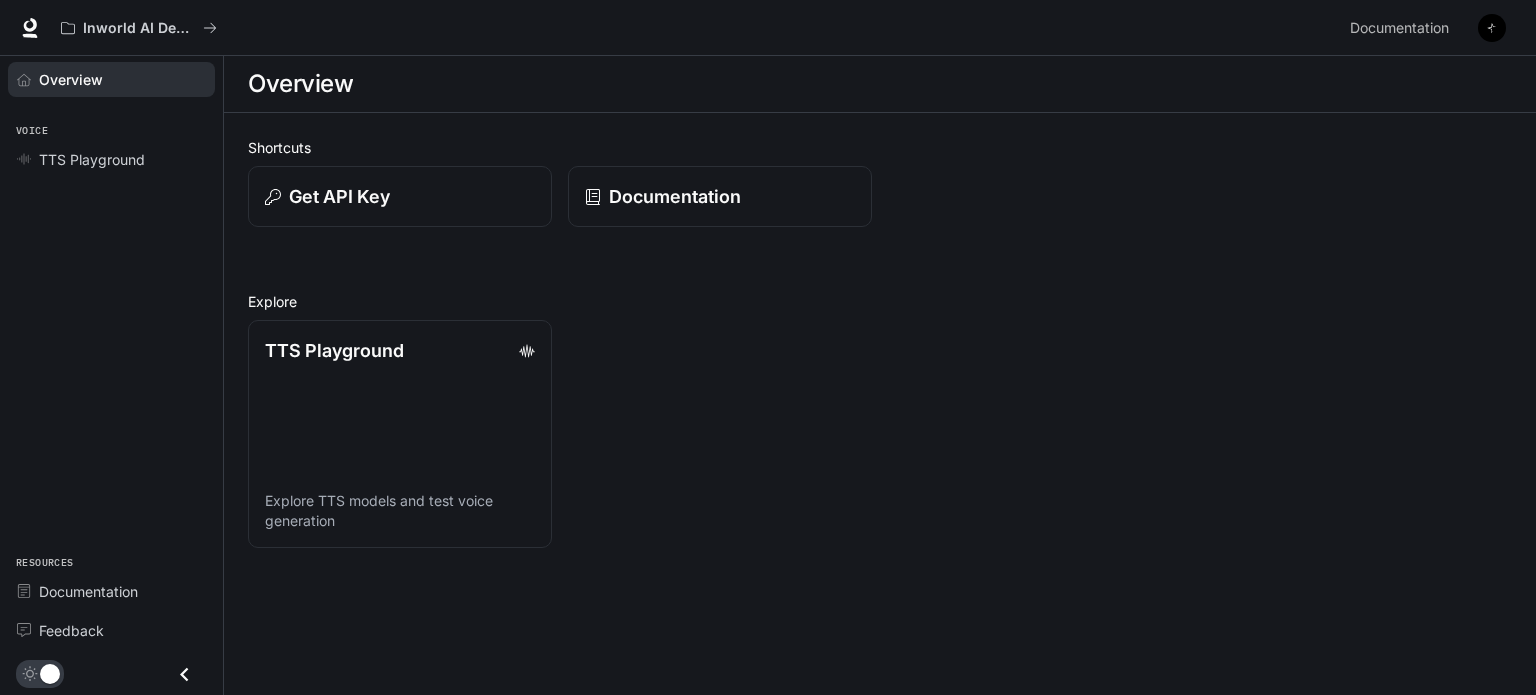 click on "Voice" at bounding box center [111, 131] 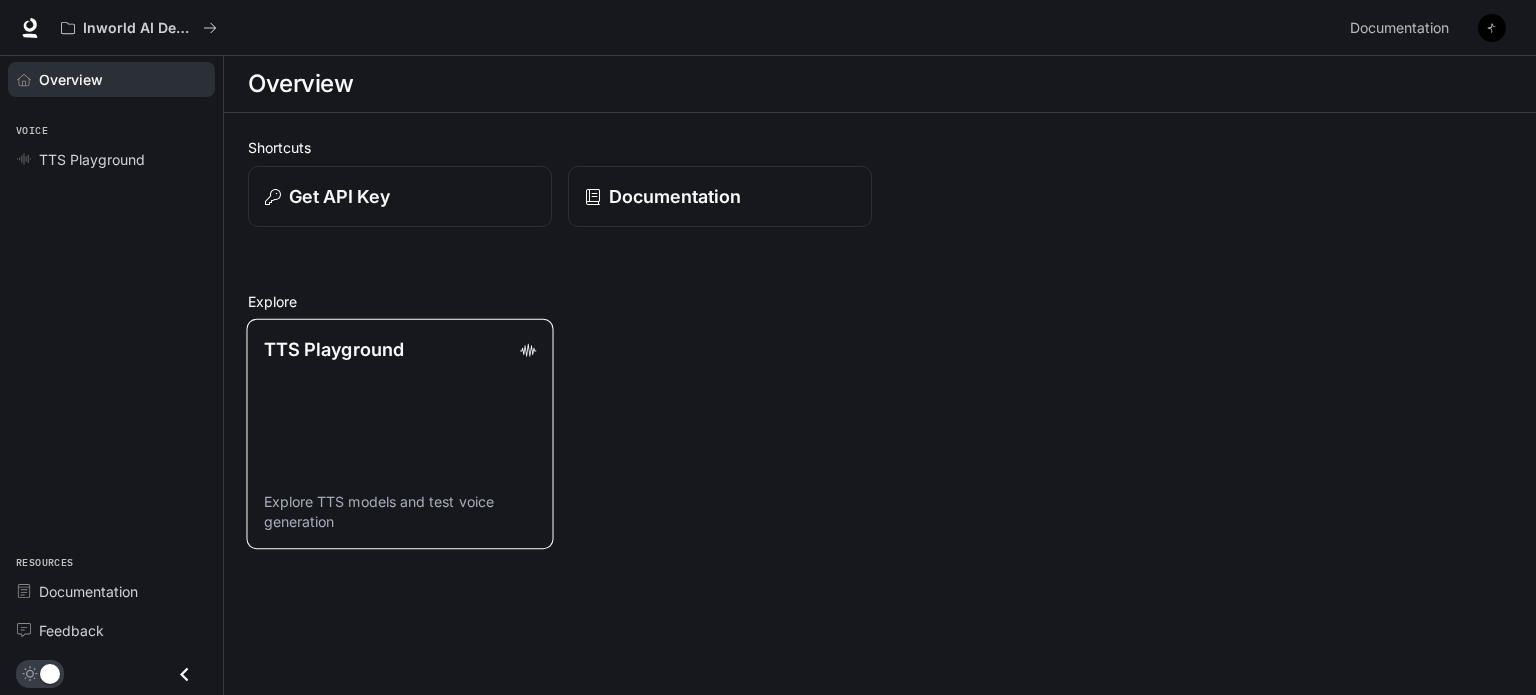 click on "TTS Playground" at bounding box center [334, 349] 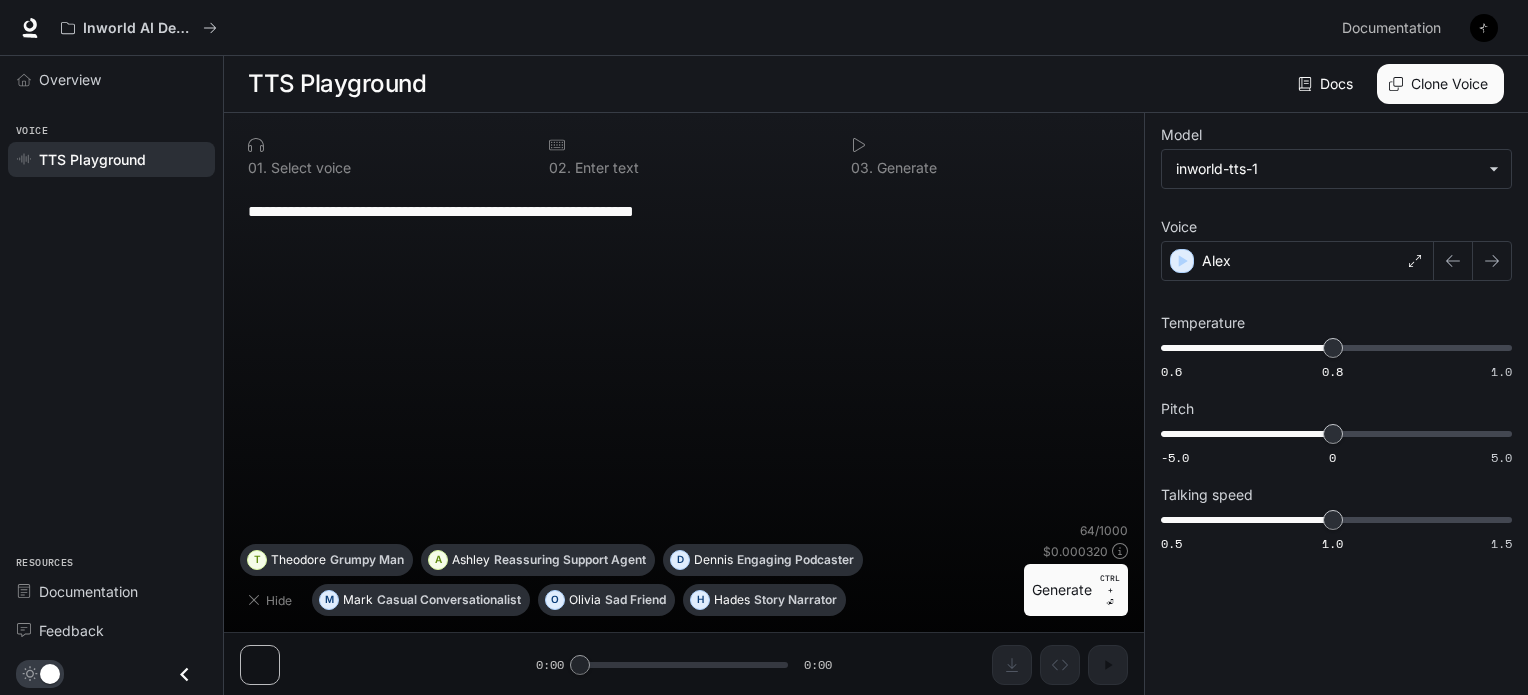 click on "0 1 .   Select voice" at bounding box center [382, 156] 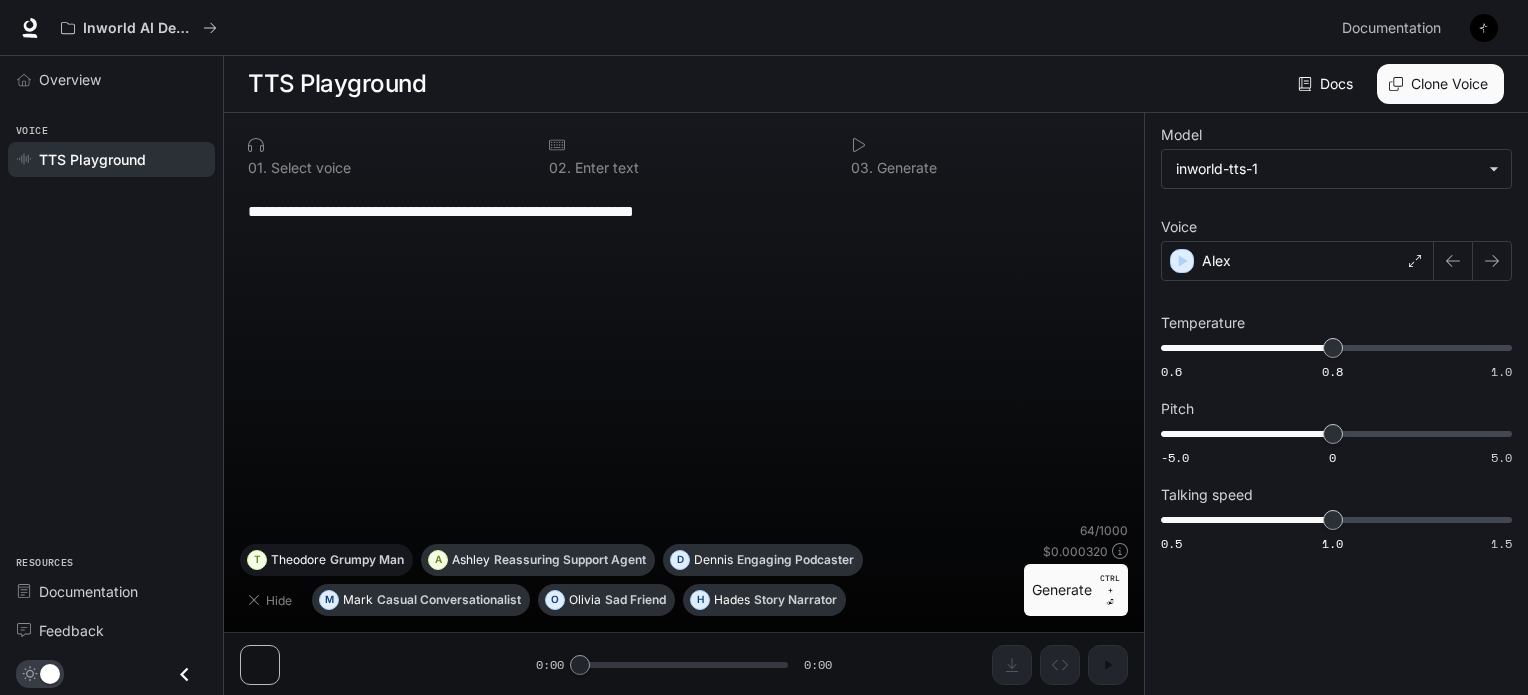click on "Grumpy Man" at bounding box center [449, 600] 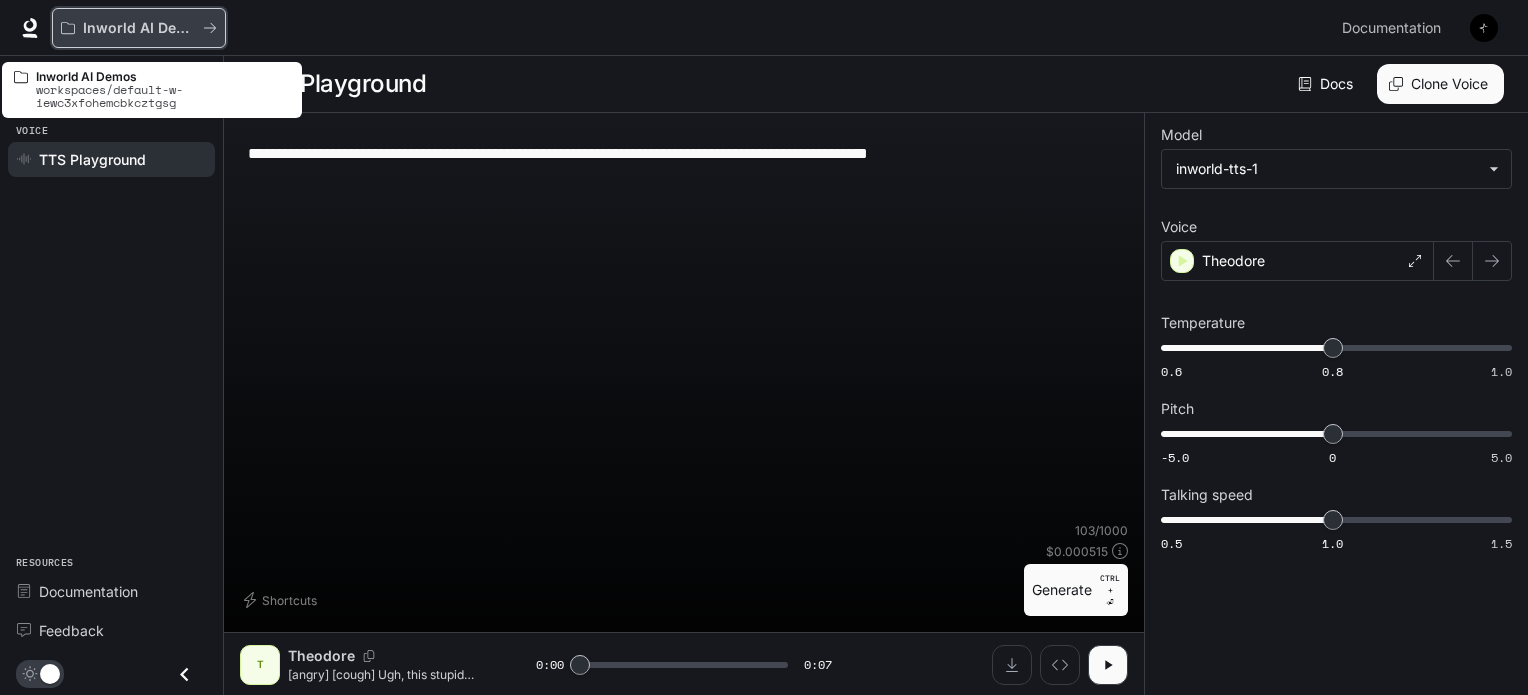 click on "Inworld AI Demos" at bounding box center [139, 28] 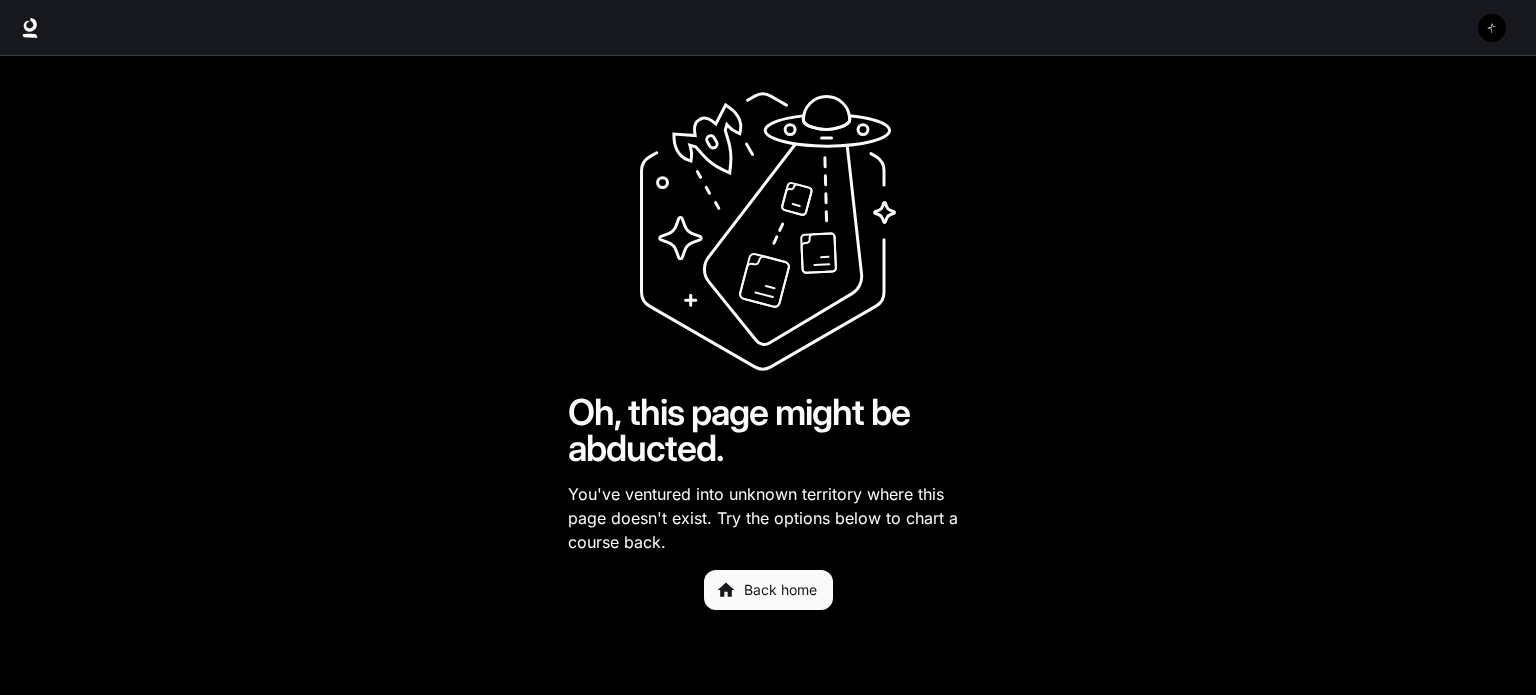 scroll, scrollTop: 0, scrollLeft: 0, axis: both 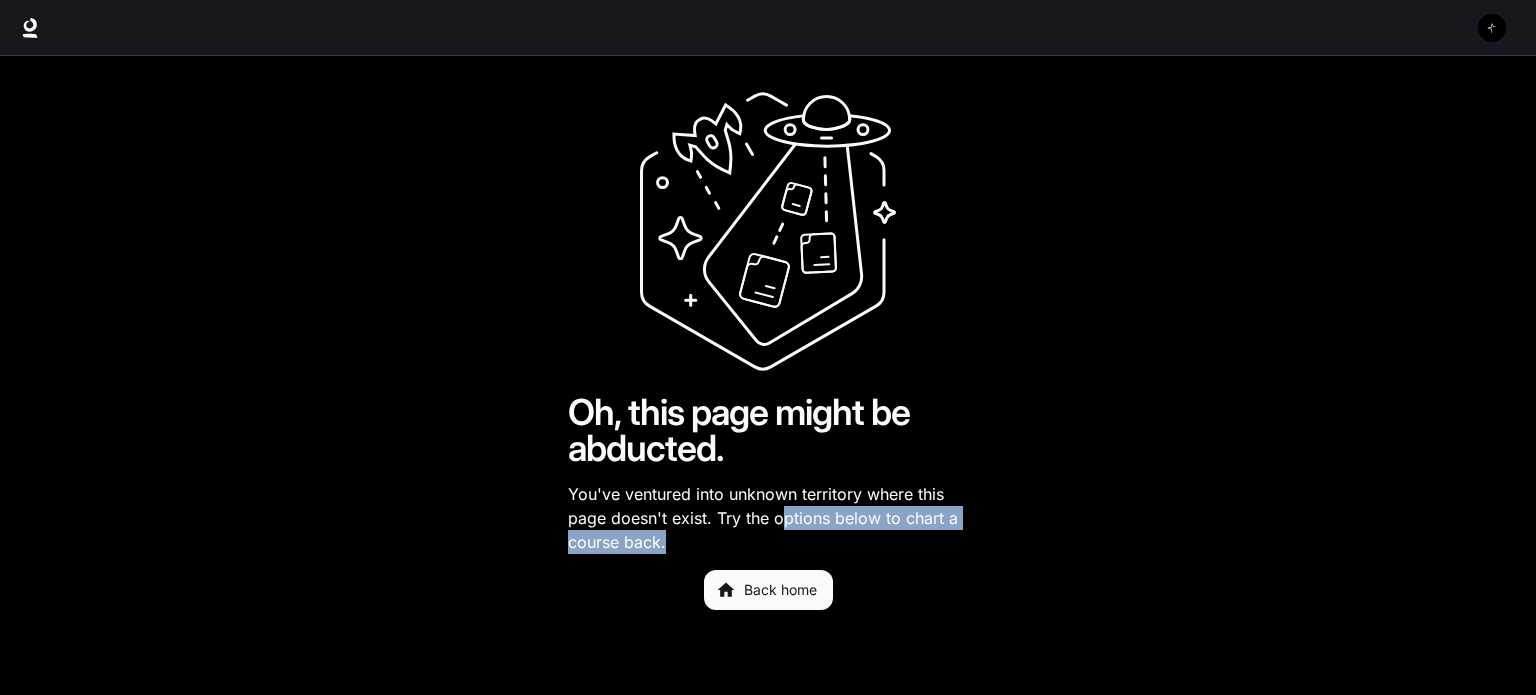 drag, startPoint x: 780, startPoint y: 514, endPoint x: 958, endPoint y: 538, distance: 179.61069 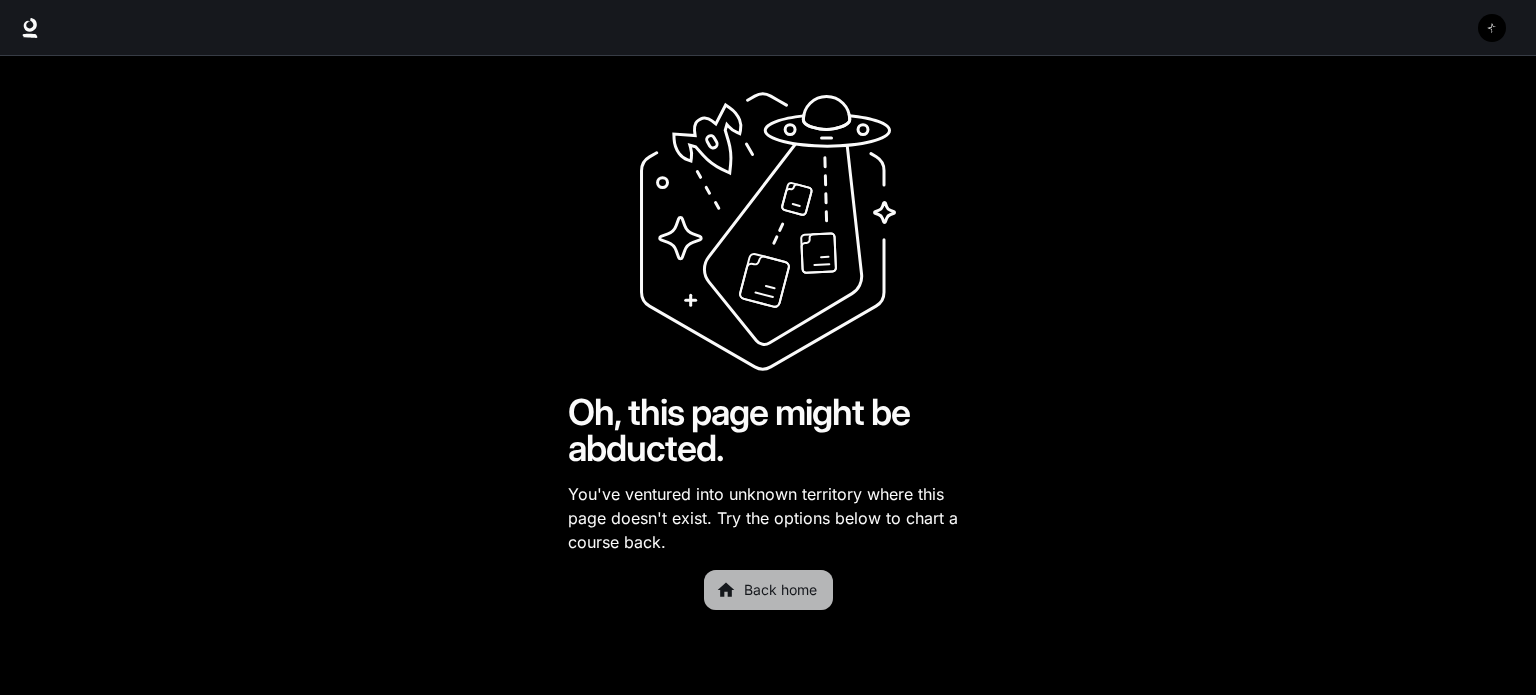click on "Back home" at bounding box center (768, 590) 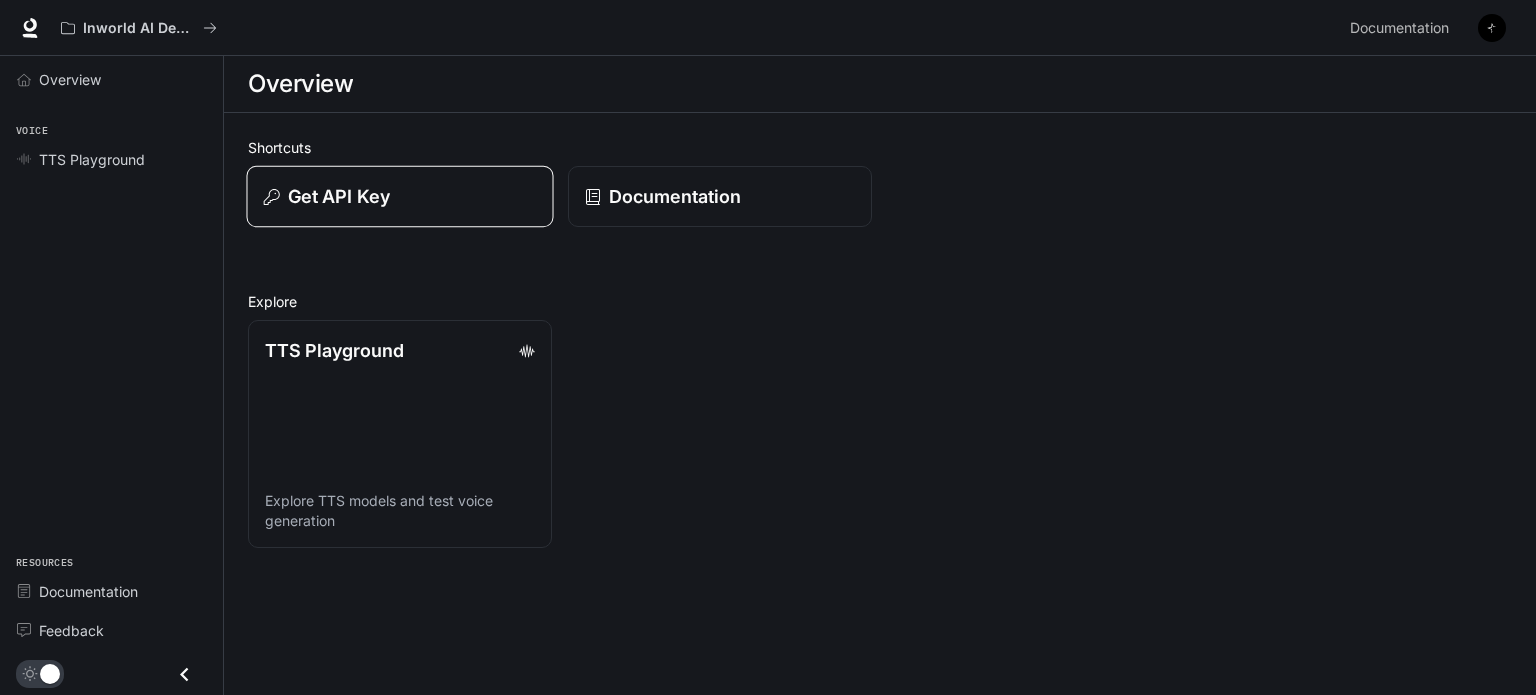 click on "Get API Key" at bounding box center [399, 197] 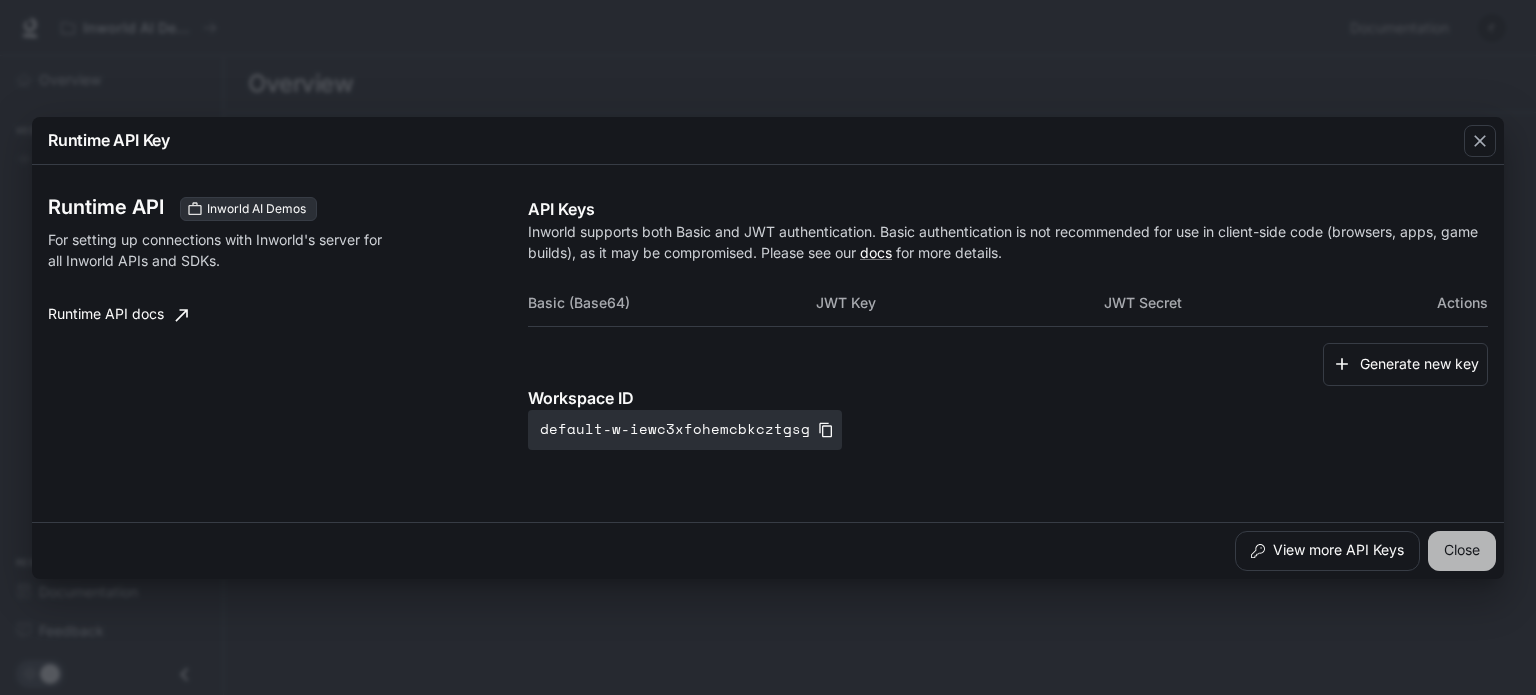 click on "Close" at bounding box center (1462, 551) 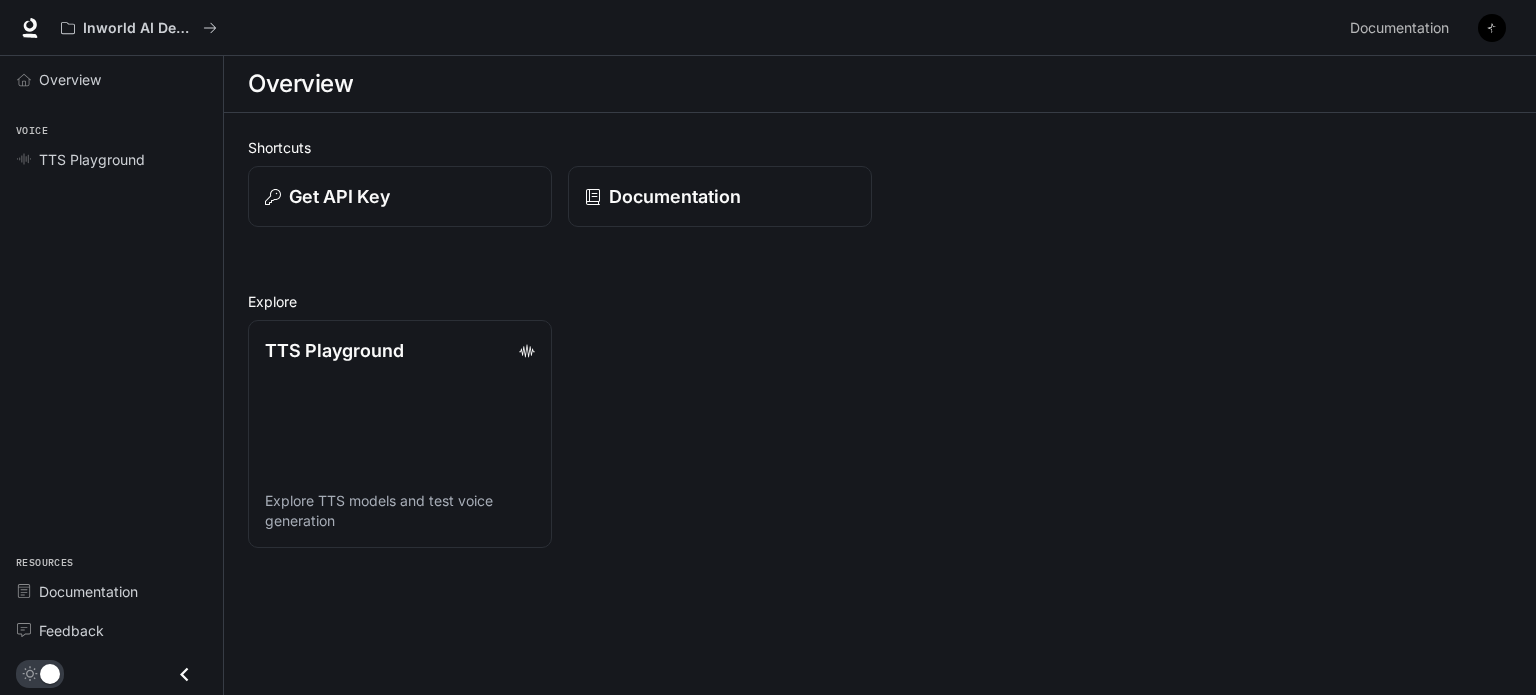 scroll, scrollTop: 0, scrollLeft: 0, axis: both 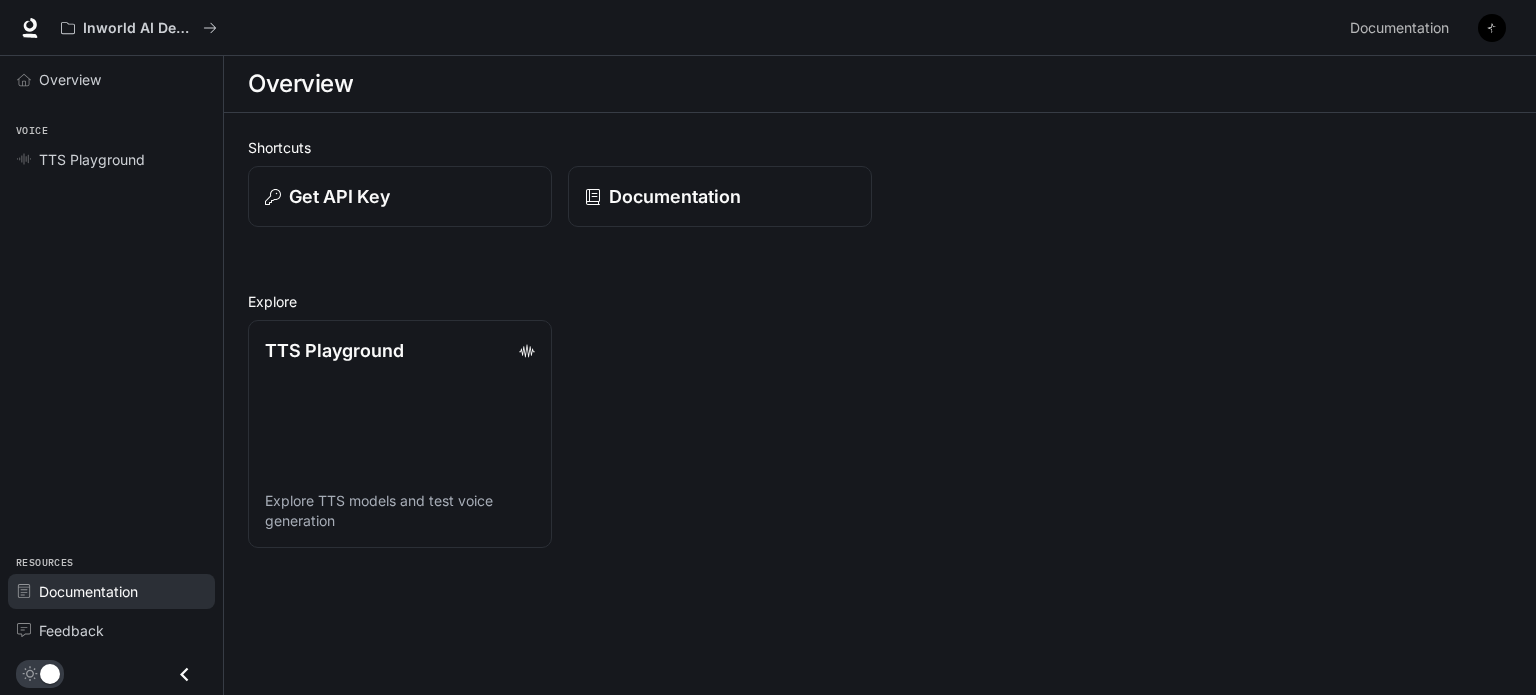click on "Documentation" at bounding box center (88, 591) 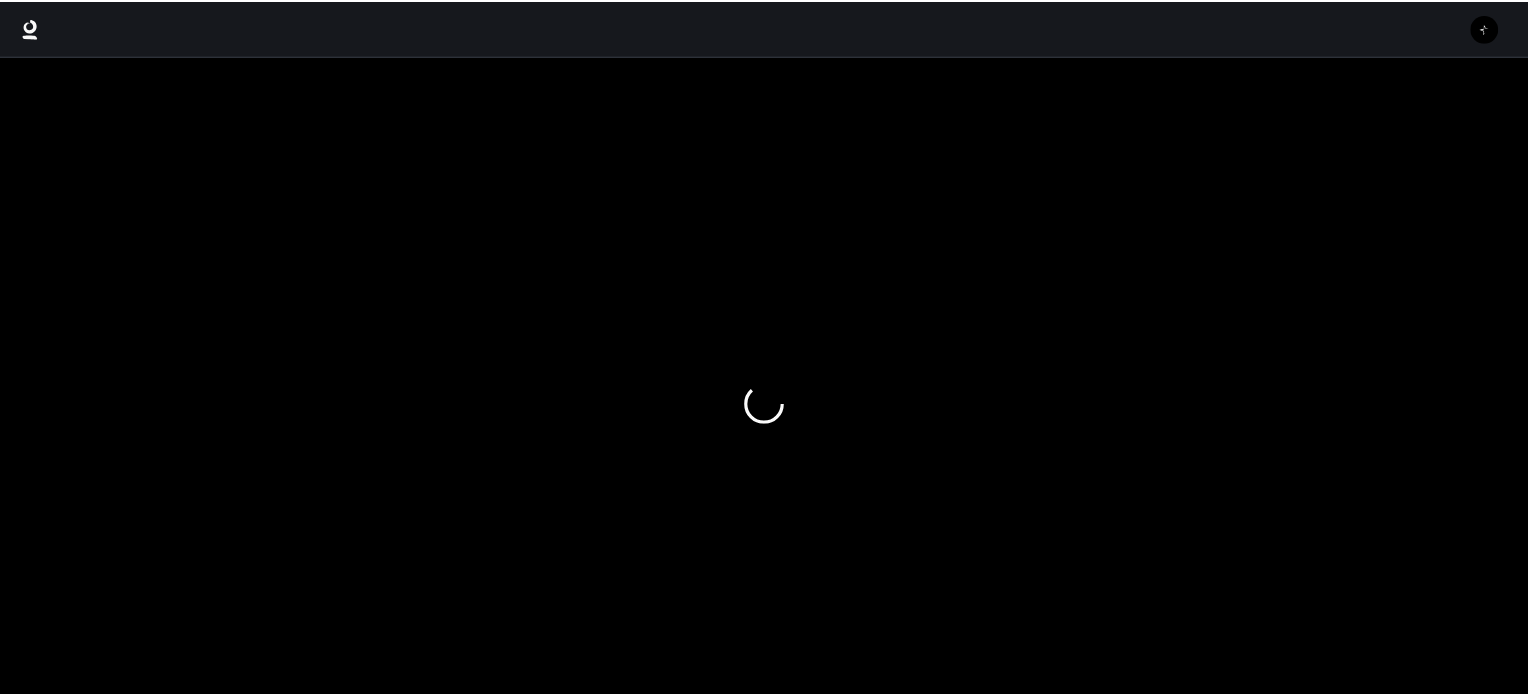 scroll, scrollTop: 0, scrollLeft: 0, axis: both 